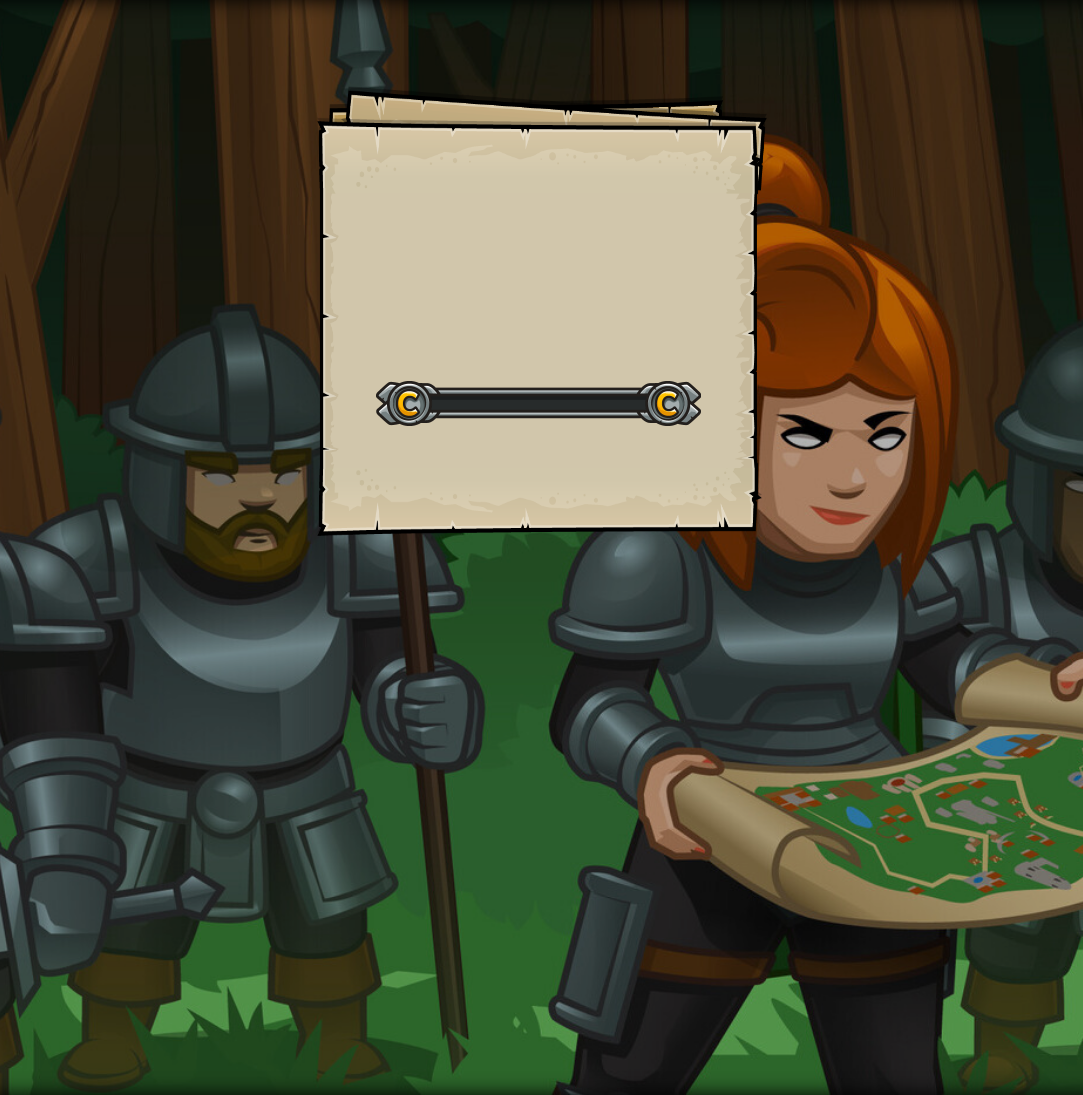 scroll, scrollTop: 0, scrollLeft: 0, axis: both 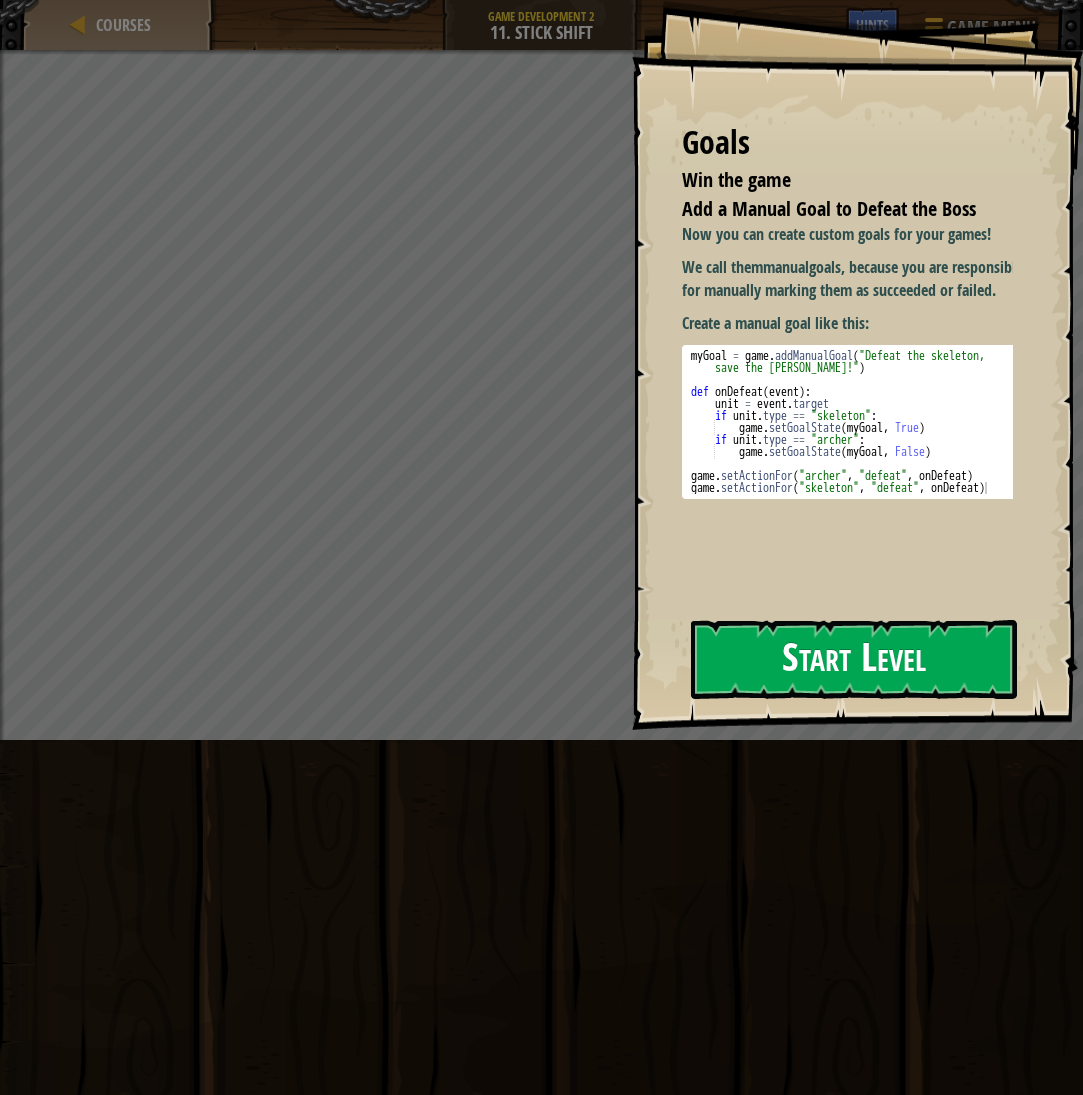 click on "Start Level" at bounding box center (854, 659) 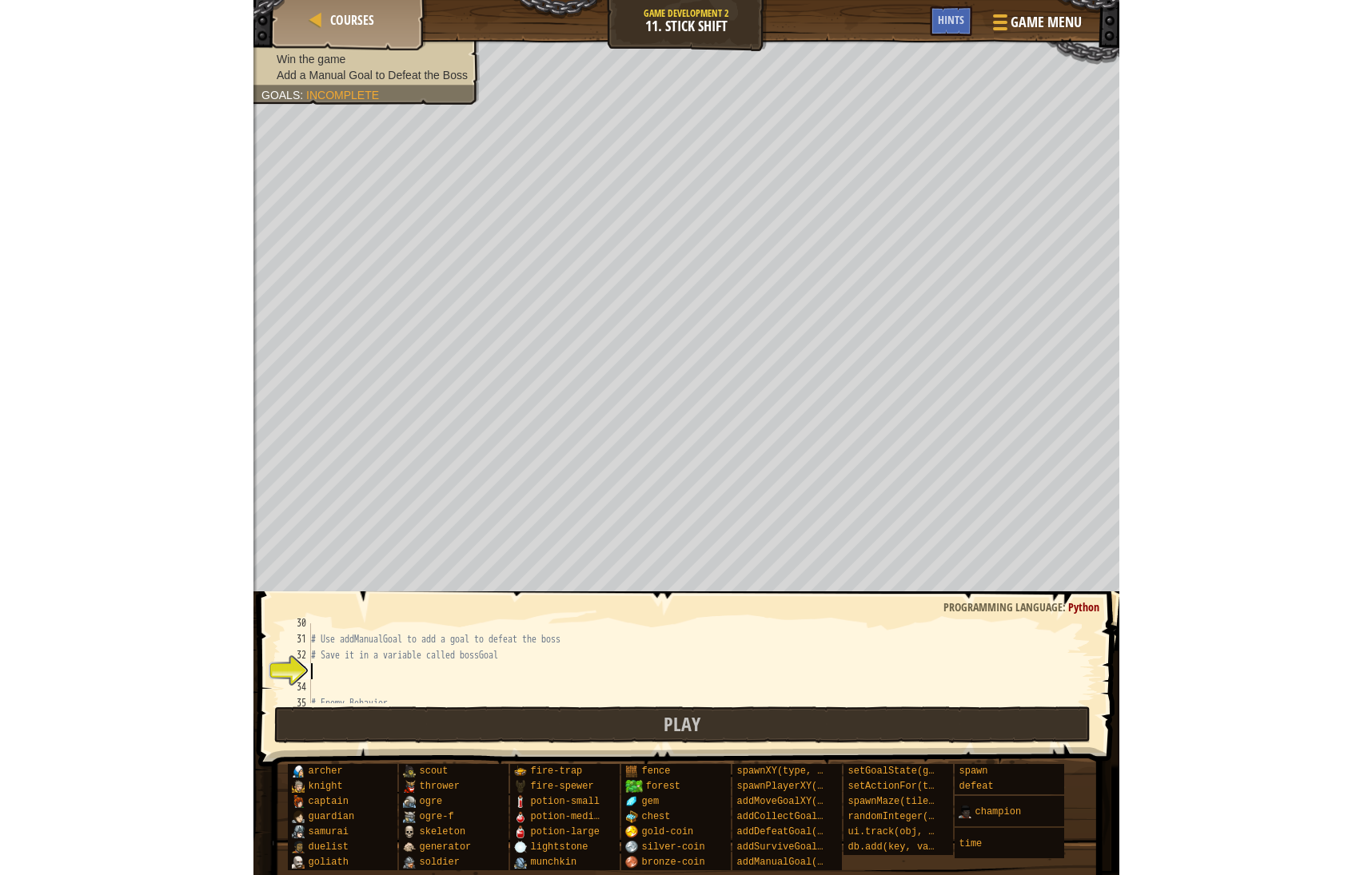 scroll, scrollTop: 471, scrollLeft: 0, axis: vertical 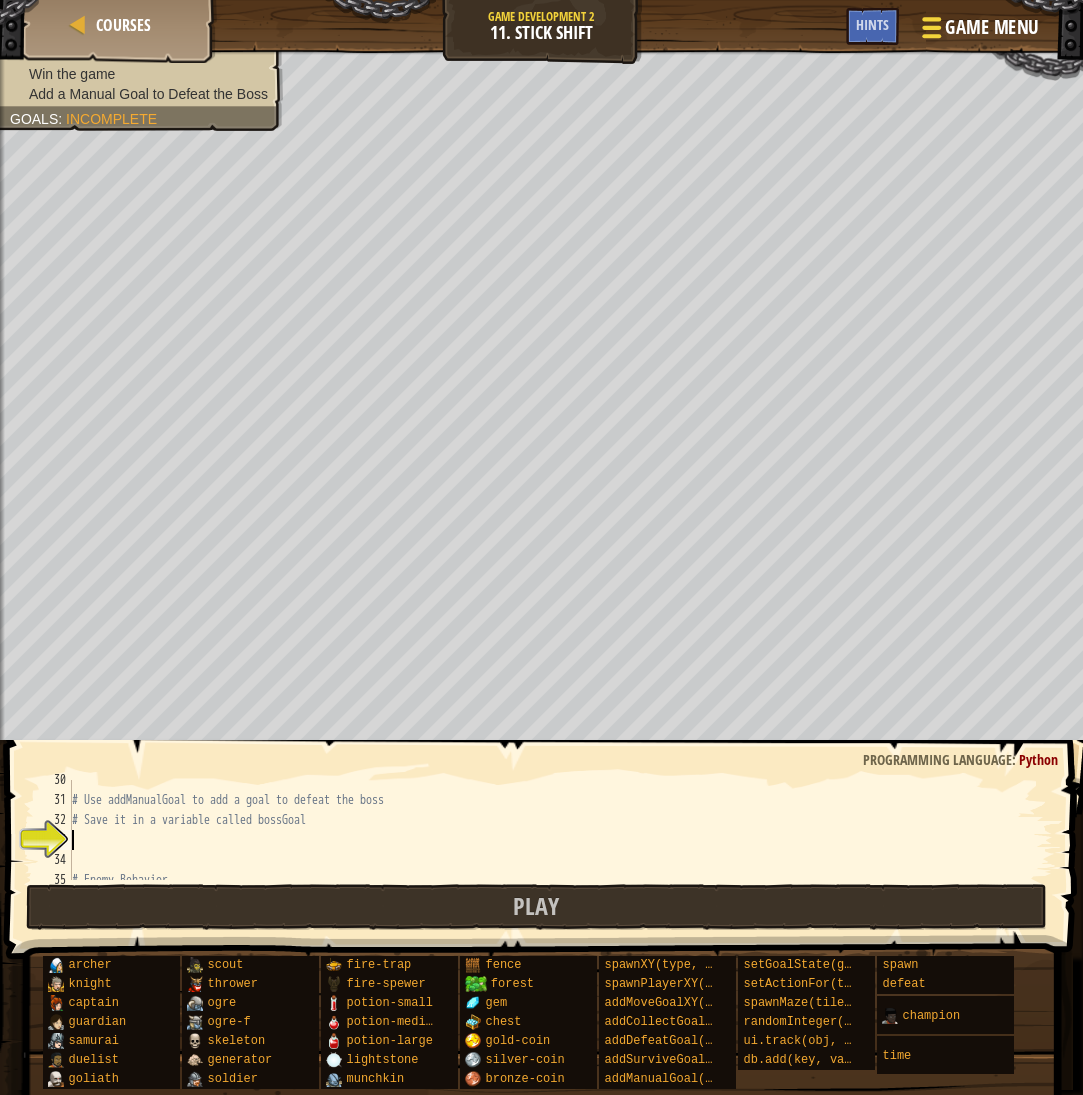 click on "Game Menu" at bounding box center (991, 27) 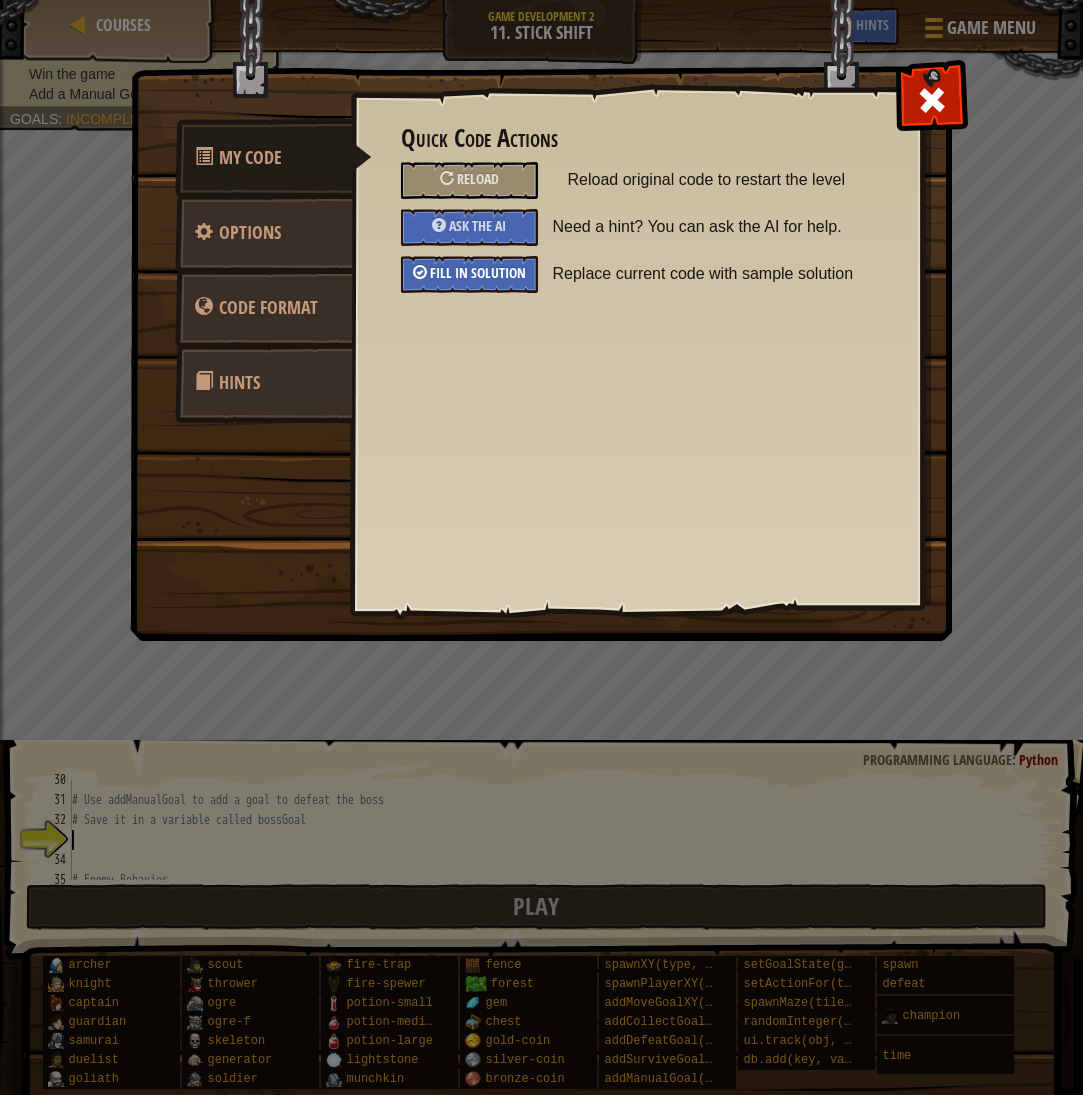 click on "Fill in solution" at bounding box center [478, 272] 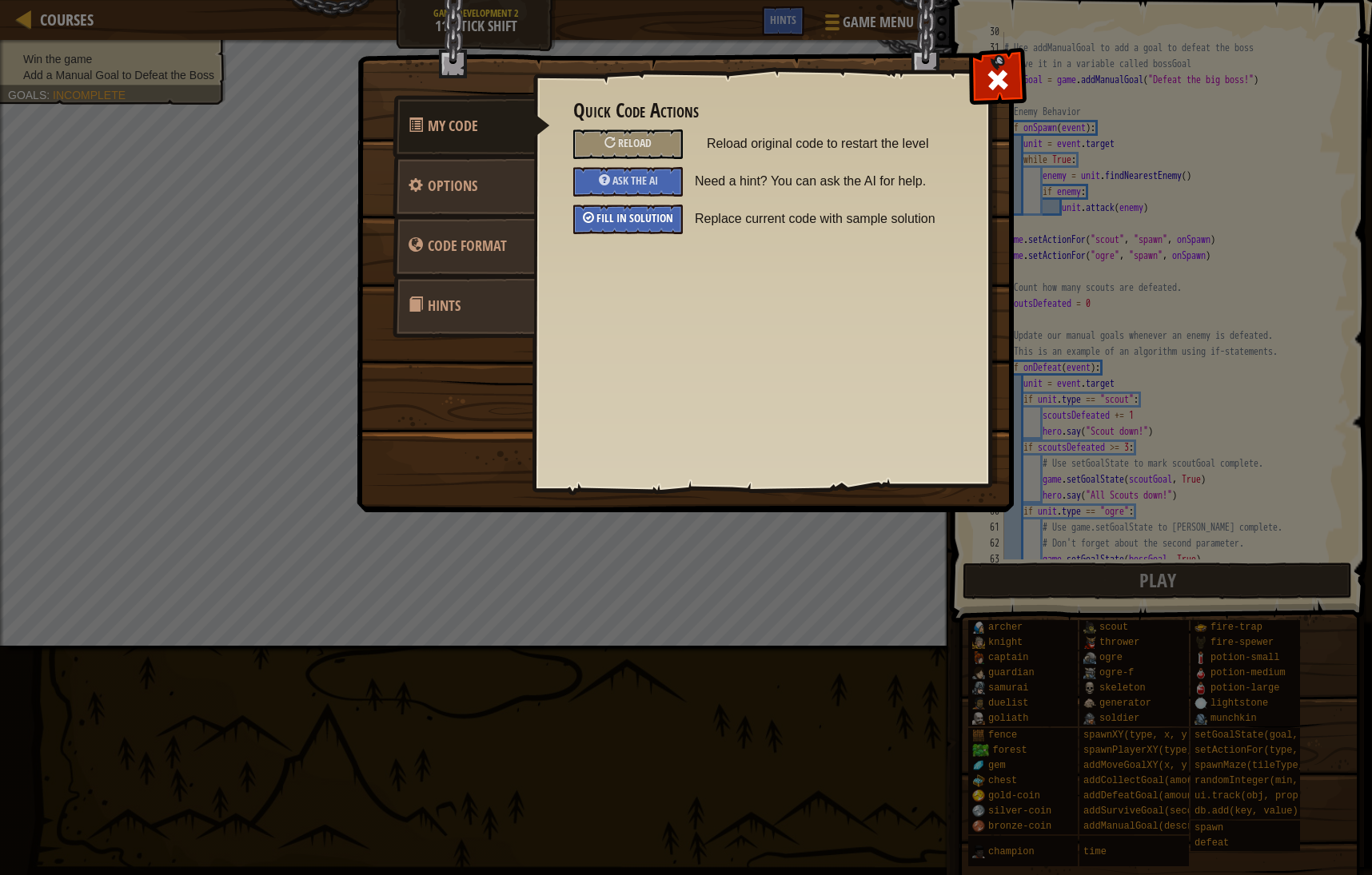 click on "Fill in solution" at bounding box center (635, 217) 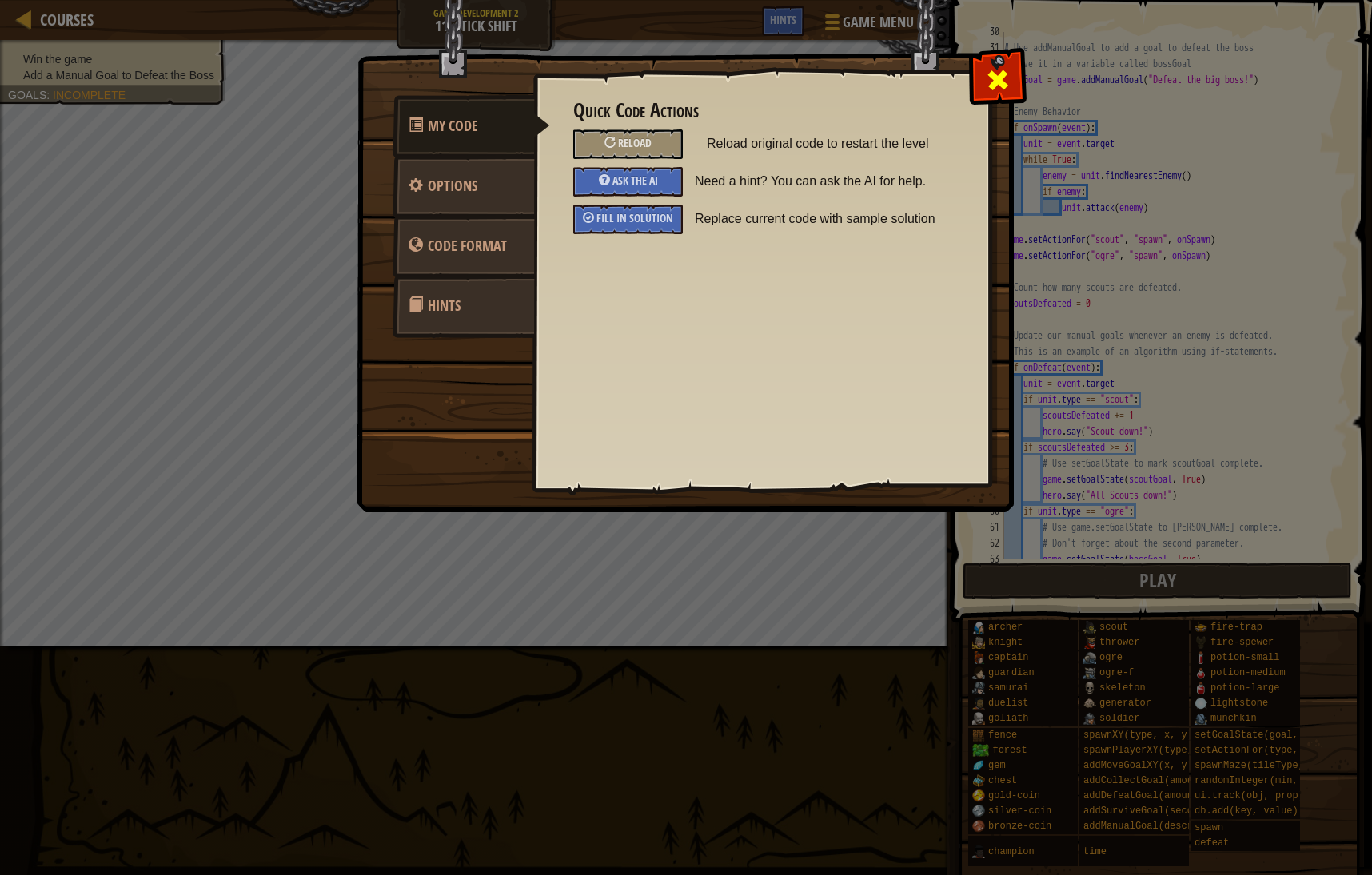 click at bounding box center [997, 76] 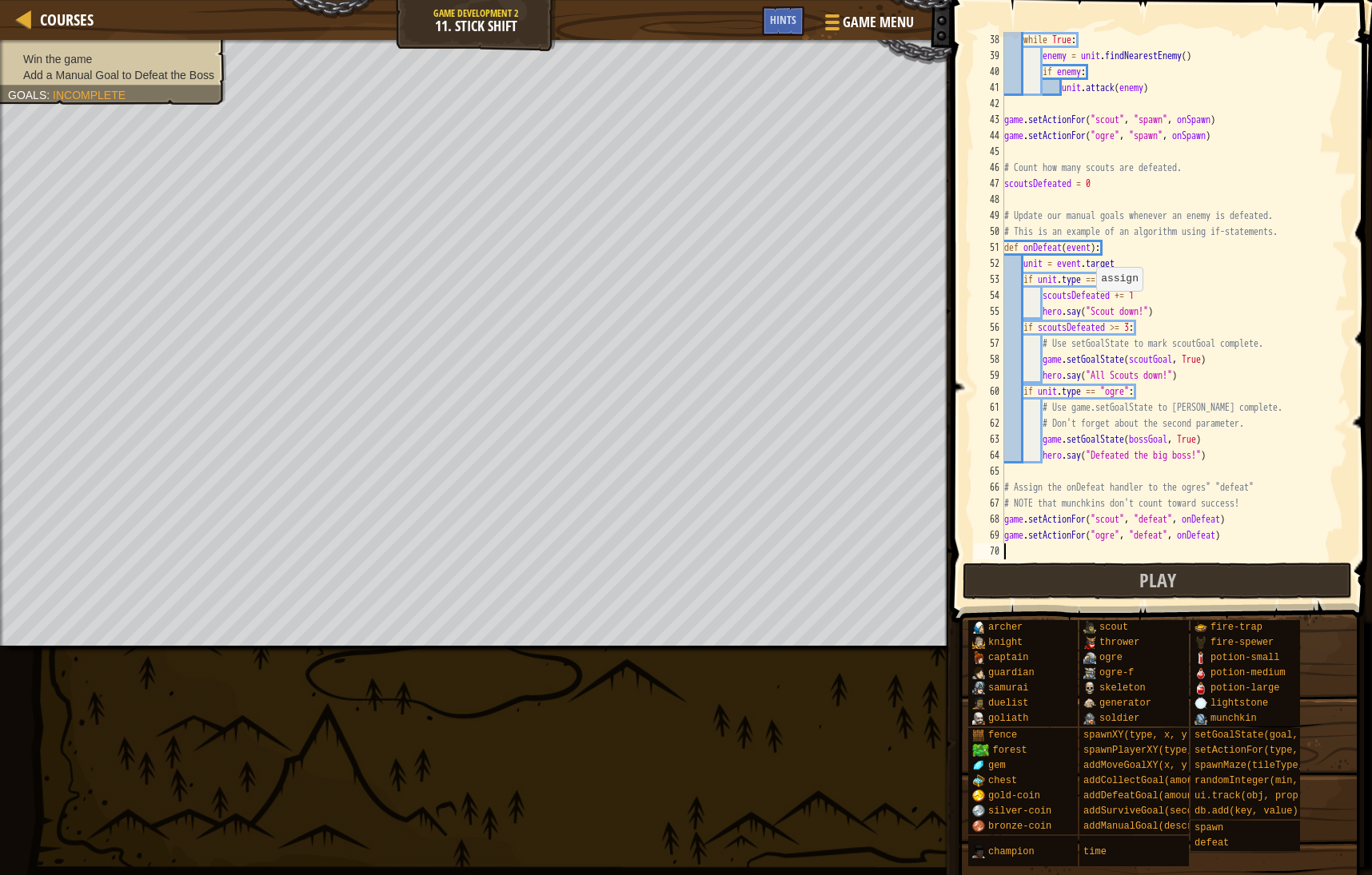 scroll, scrollTop: 591, scrollLeft: 0, axis: vertical 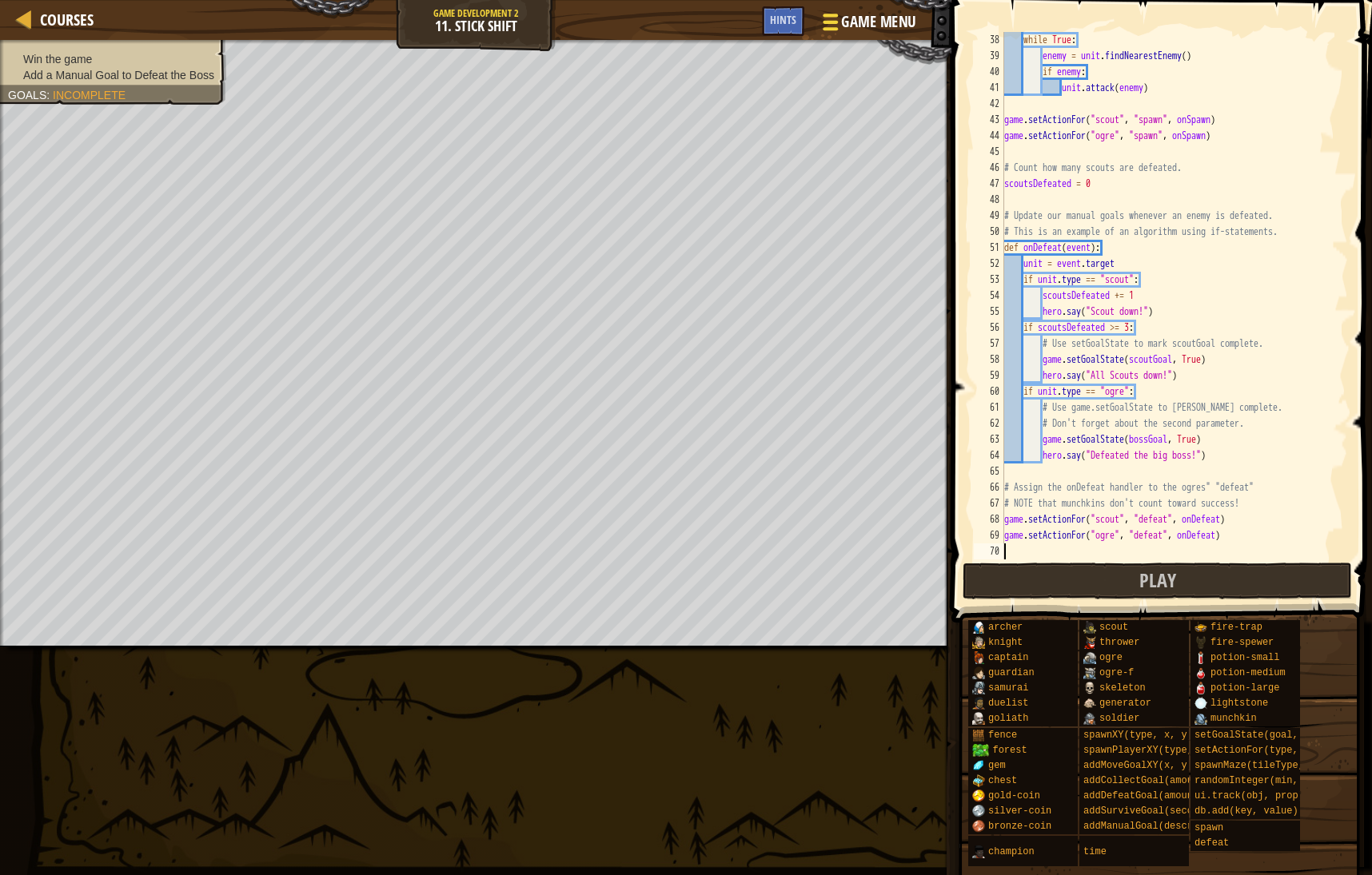 click on "Game Menu" at bounding box center (879, 22) 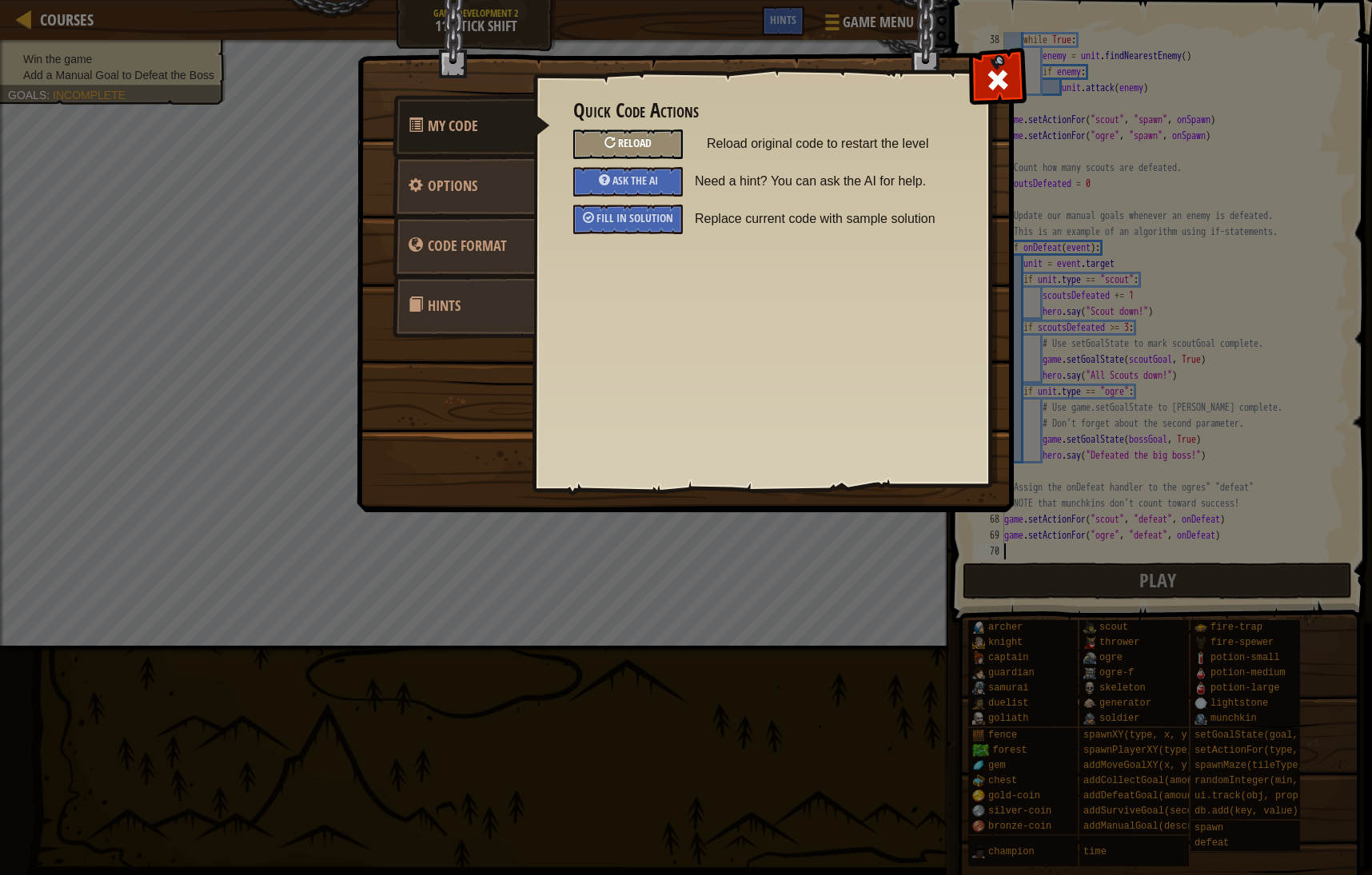 click on "Reload" at bounding box center (635, 142) 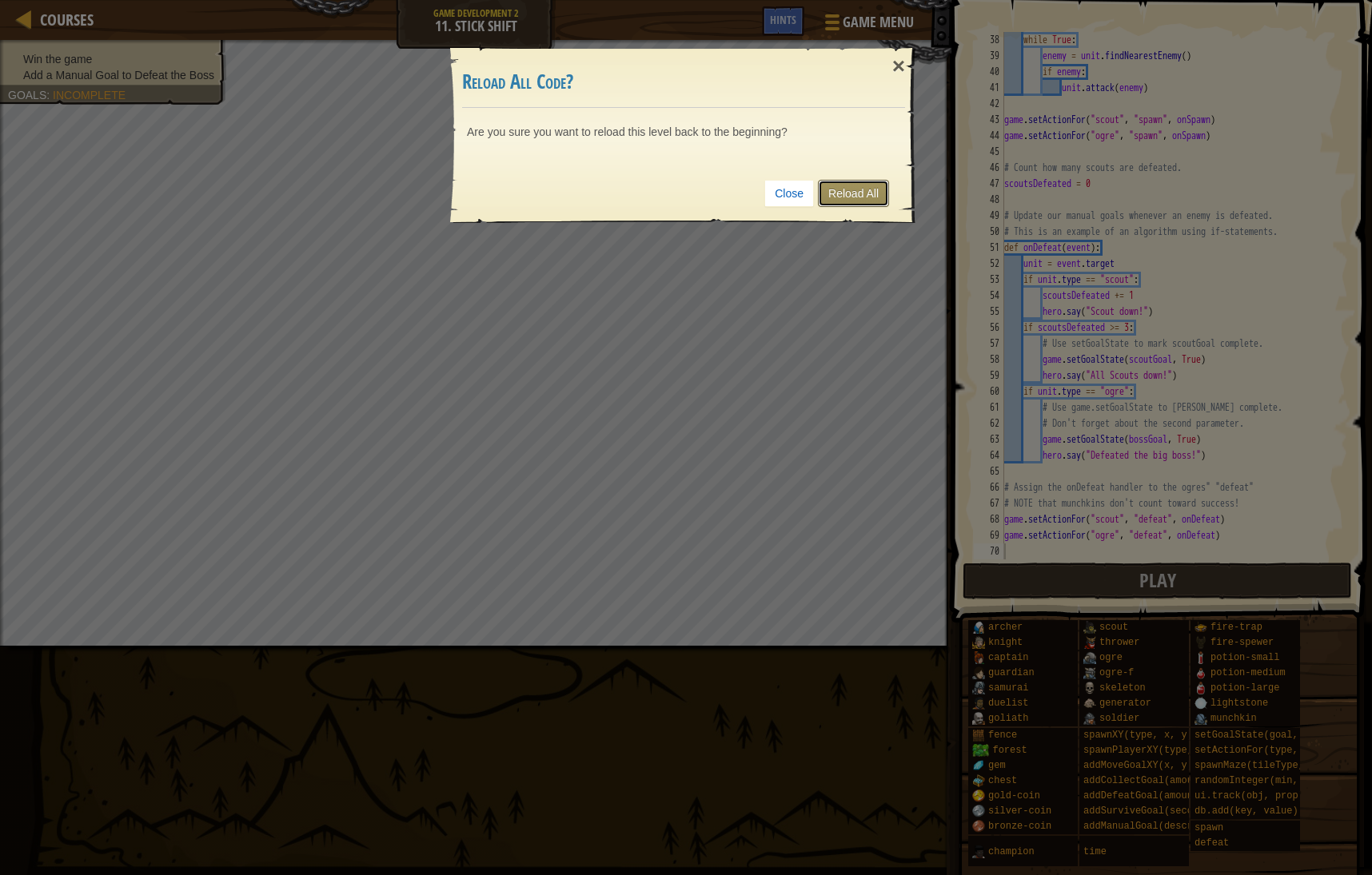 click on "Reload All" at bounding box center [853, 193] 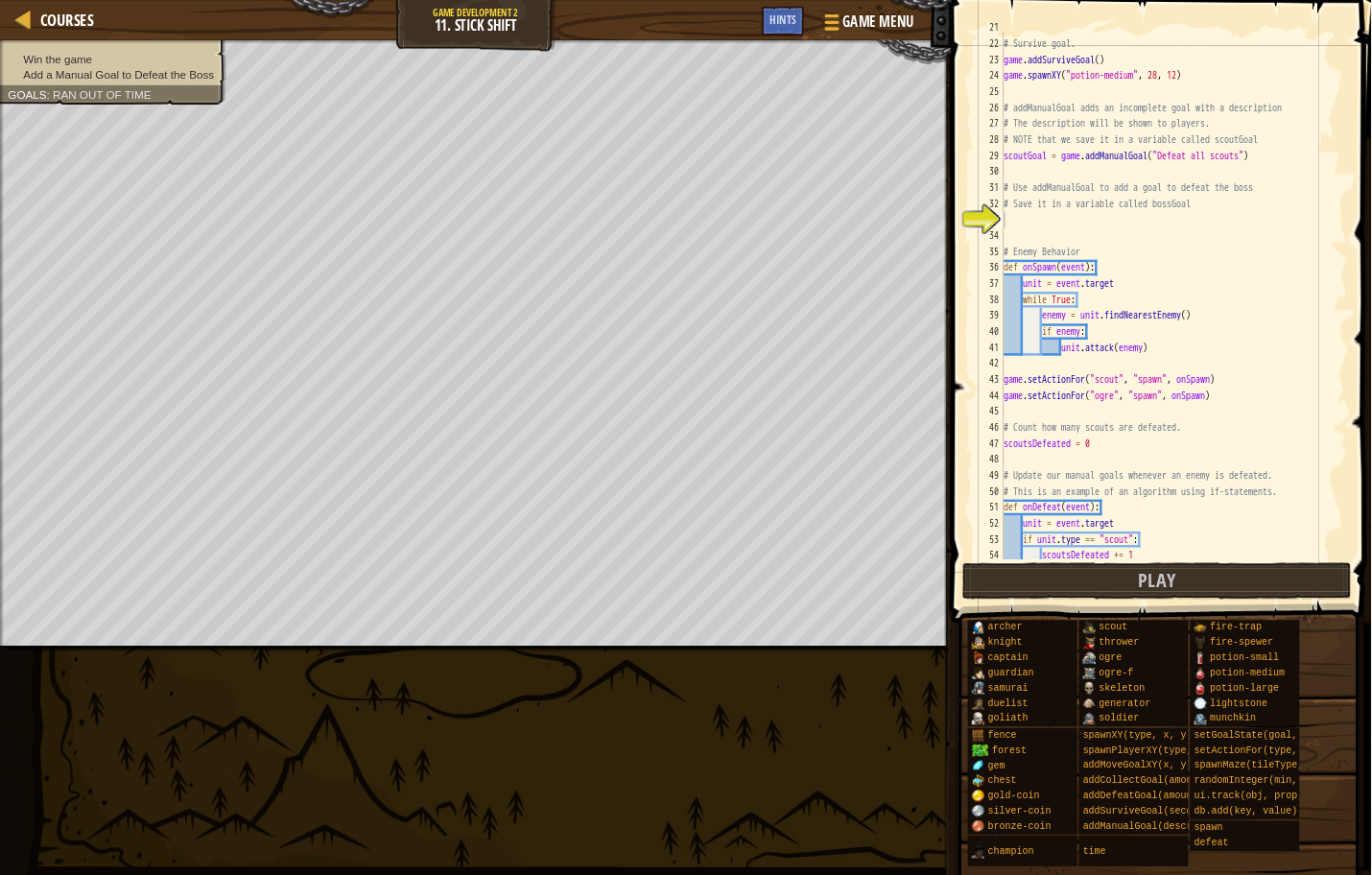 scroll, scrollTop: 297, scrollLeft: 0, axis: vertical 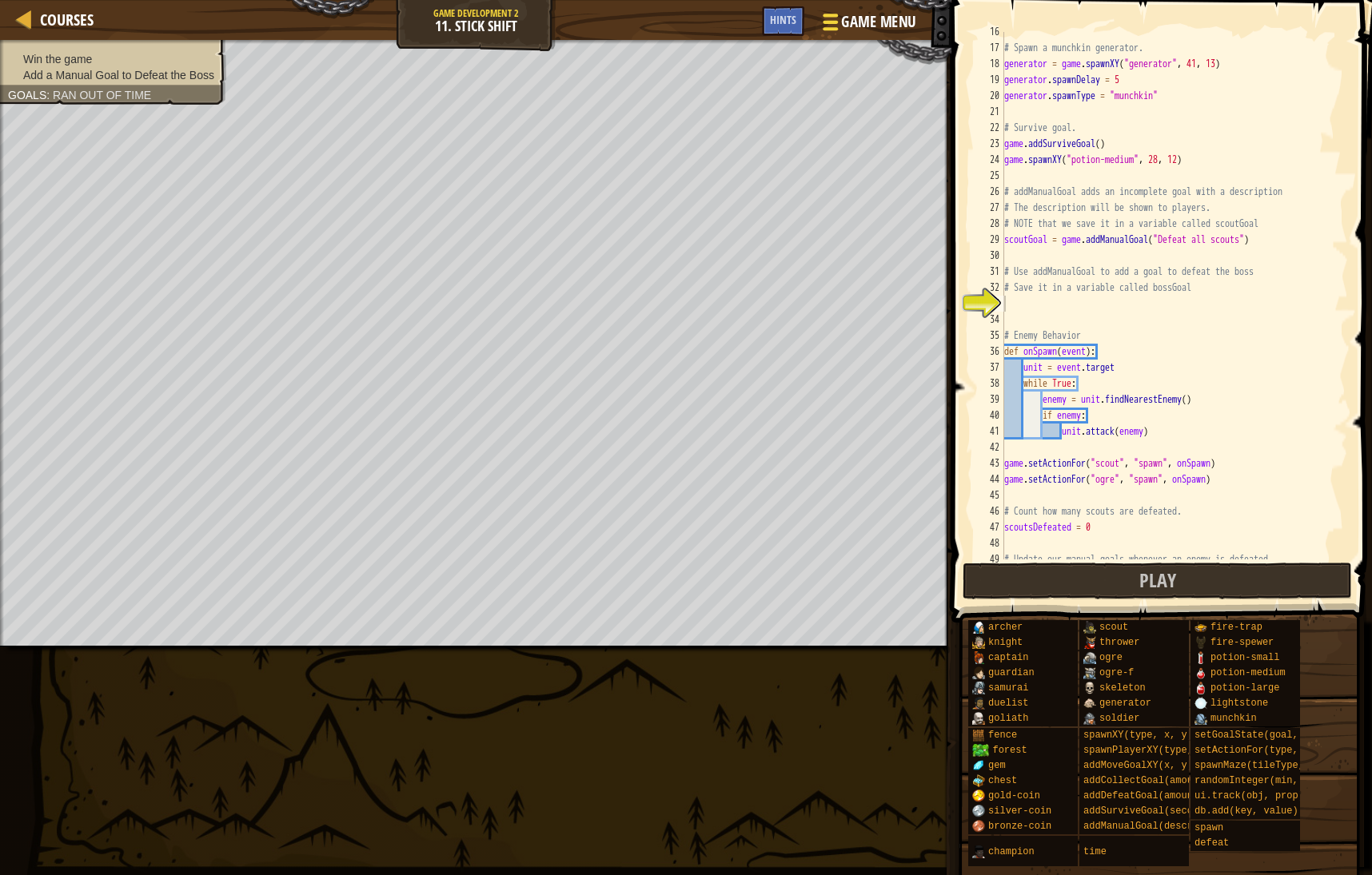 click on "Game Menu" at bounding box center [879, 22] 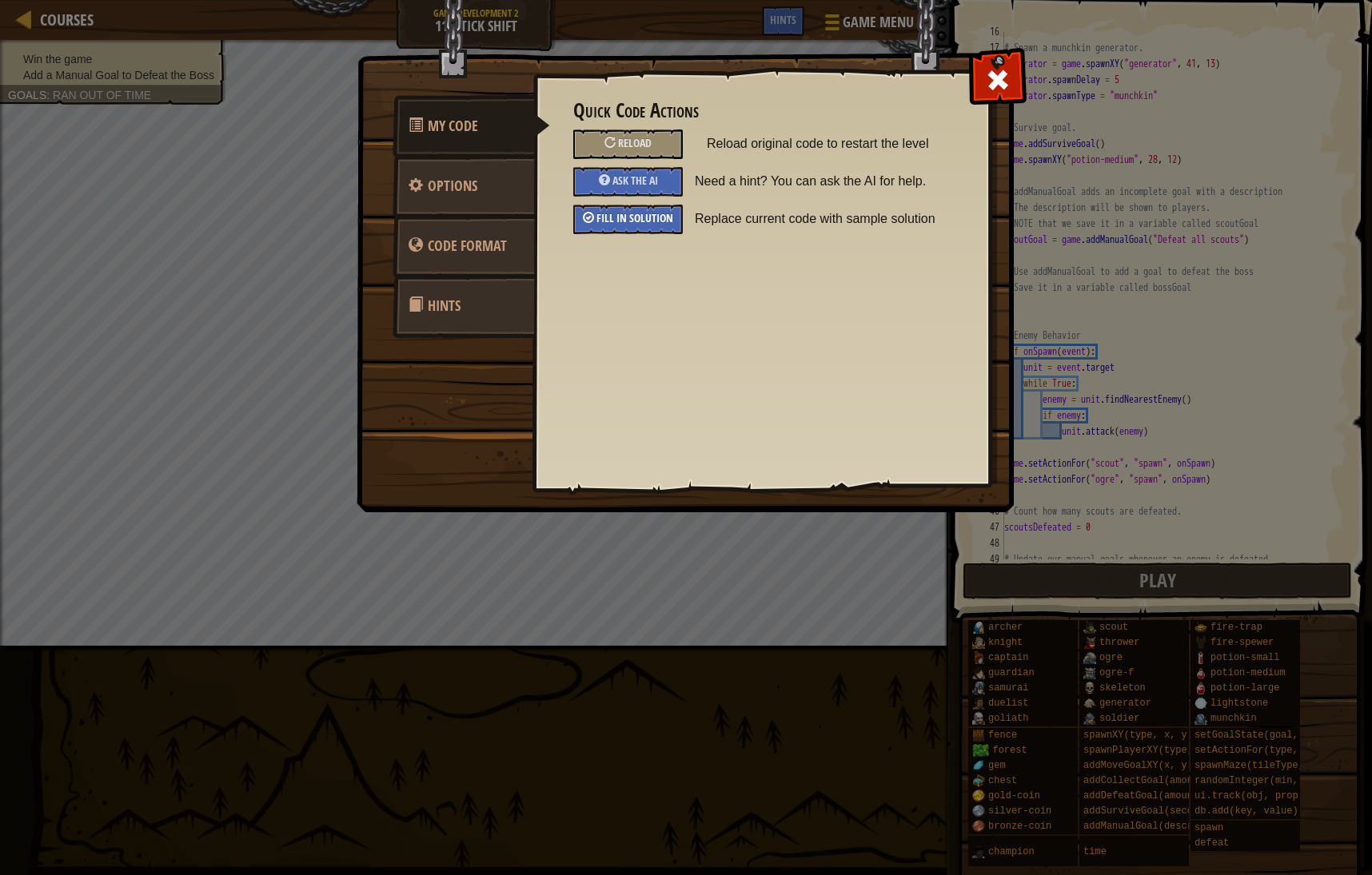 click on "Fill in solution" at bounding box center (635, 217) 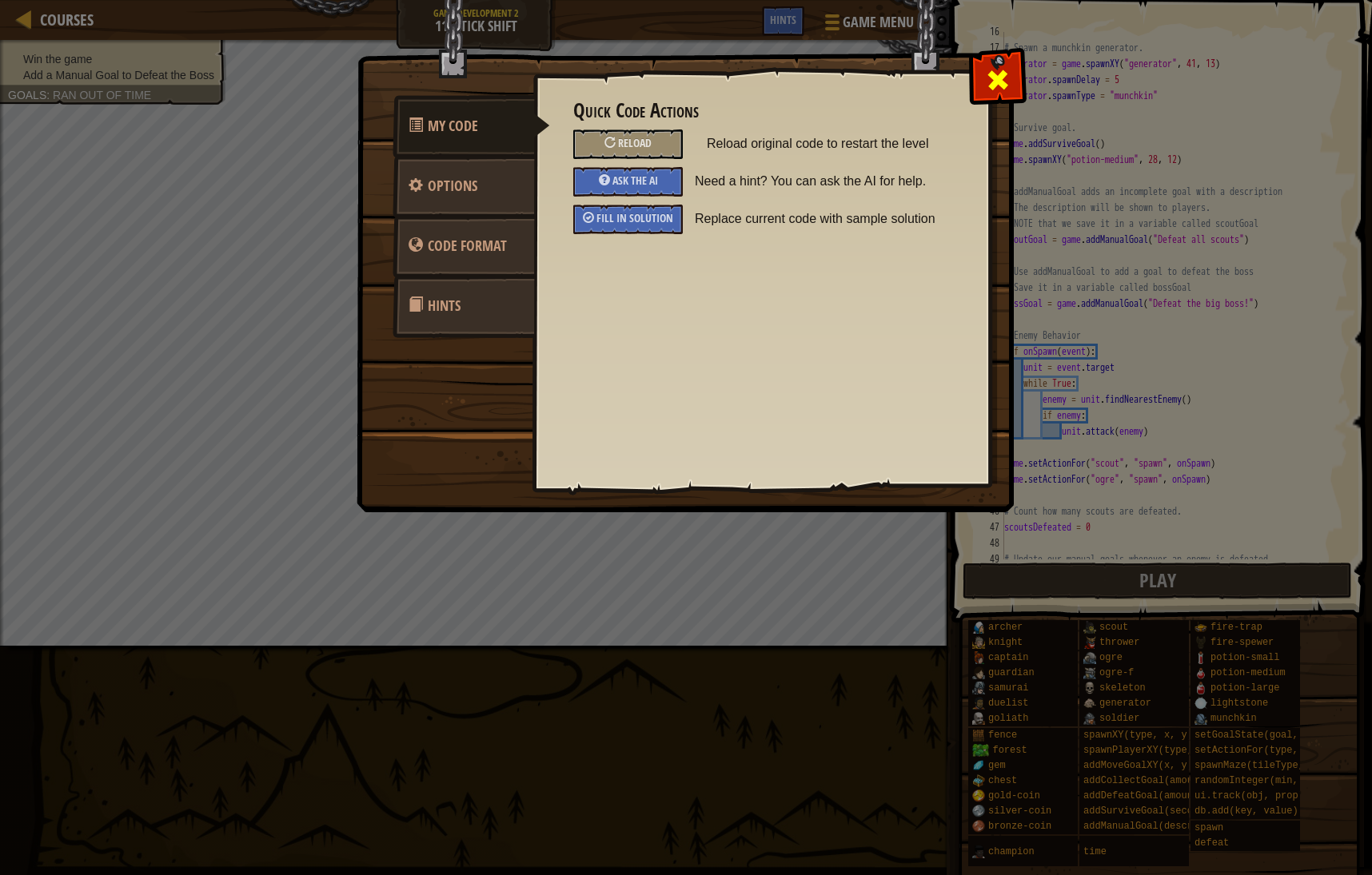 click at bounding box center [998, 80] 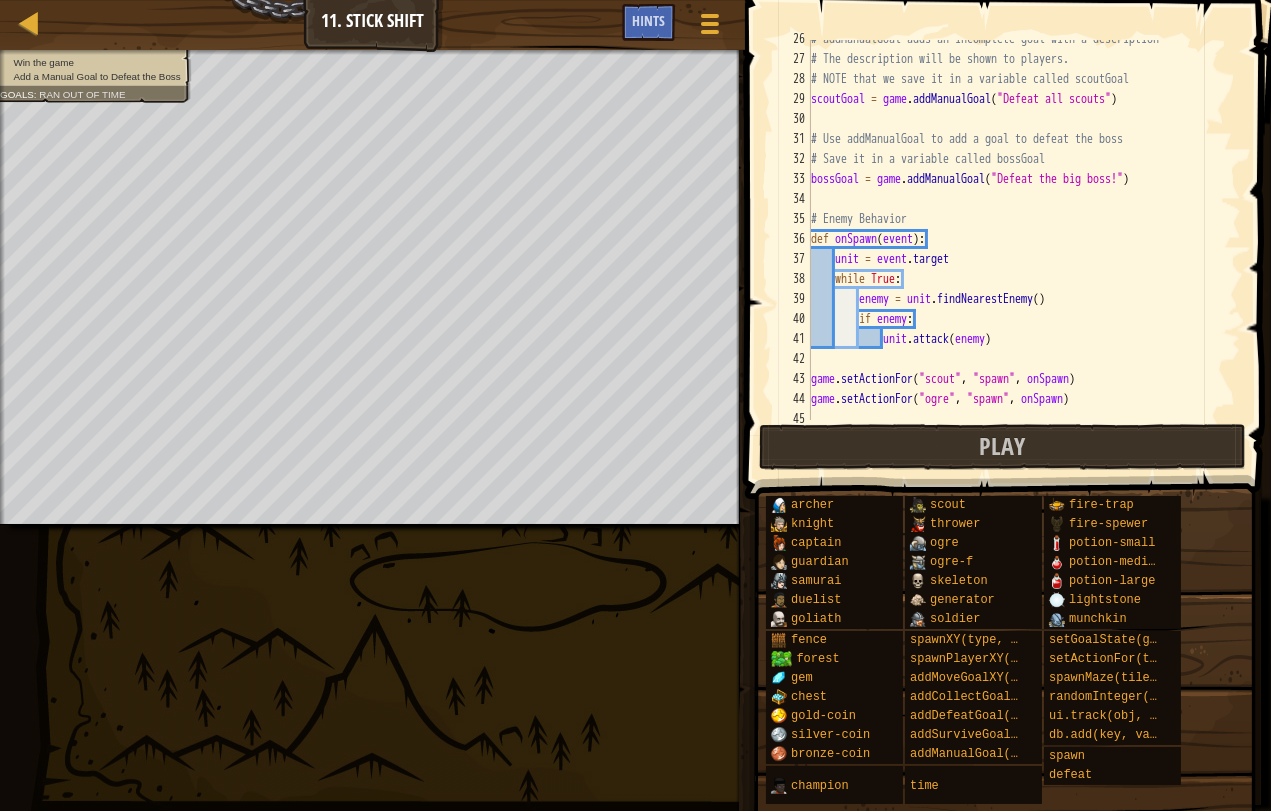 scroll, scrollTop: 576, scrollLeft: 0, axis: vertical 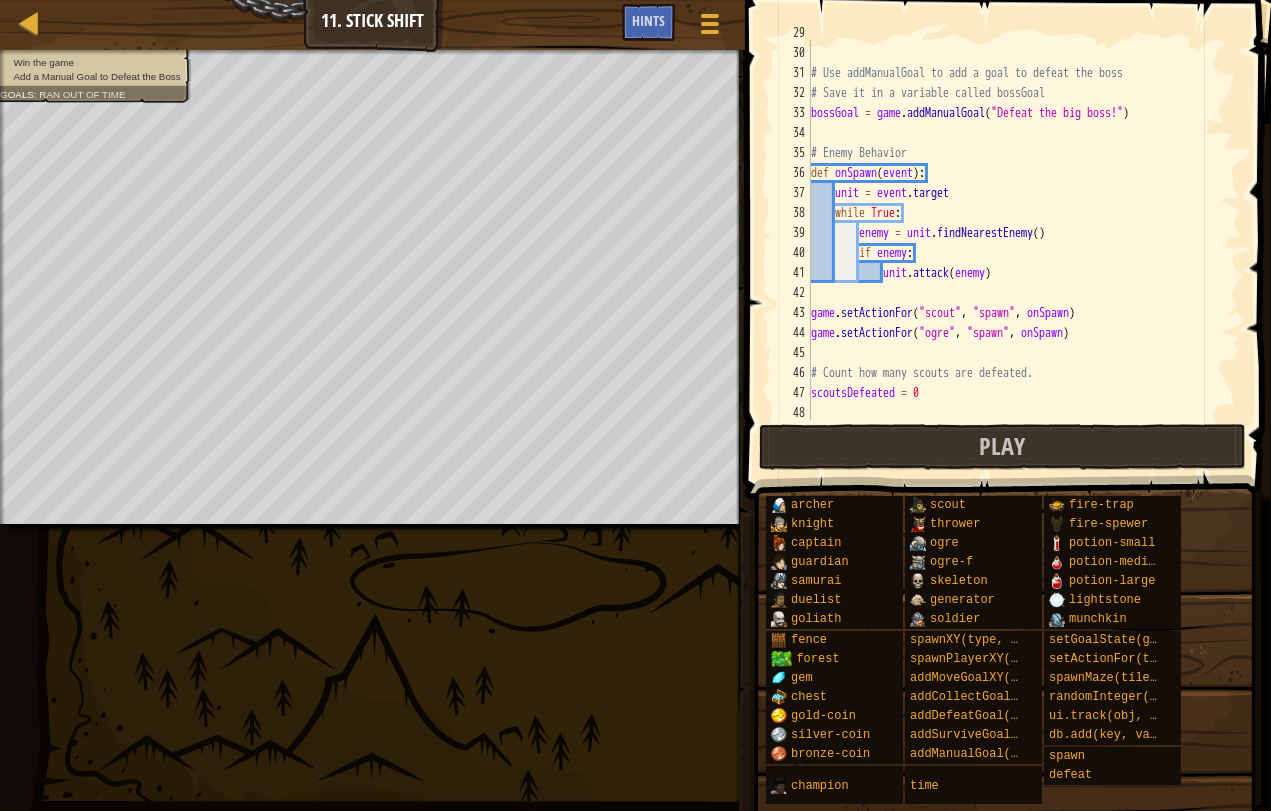 click on "Courses Game Development 2 11. Stick Shift Game Menu Done Hints 1     הההההההההההההההההההההההההההההההההההההההההההההההההההההההההההההההההההההההההההההההההההההההההההההההההההההההההההההההההההההההההההההההההההההההההההההההההההההההההההההההההההההההההההההההההההההההההההההההההההההההההההההההההההההההההההההההההההההההההההההההההההההההההההההההה XXXXXXXXXXXXXXXXXXXXXXXXXXXXXXXXXXXXXXXXXXXXXXXXXXXXXXXXXXXXXXXXXXXXXXXXXXXXXXXXXXXXXXXXXXXXXXXXXXXXXXXXXXXXXXXXXXXXXXXXXXXXXXXXXXXXXXXXXXXXXXXXXXXXXXXXXXXXXXXXXXXXXXXXXXXXXXXXXXXXXXXXXXXXXXXXXXXXXXXXXXXXXXXXXXXXXXXXXXXXXXXXXXXXXXXXXXXXXXXXXXXXXXXXXXXXXXXX Solution × Fill in solution Hints 29 30 31 32 33 34 35 36 37 38 39 40 41 42 43 44 45 46 47 48 49 scoutGoal   =   game . addManualGoal ( "Defeat all scouts" ) bossGoal   =   game . (" at bounding box center [635, 405] 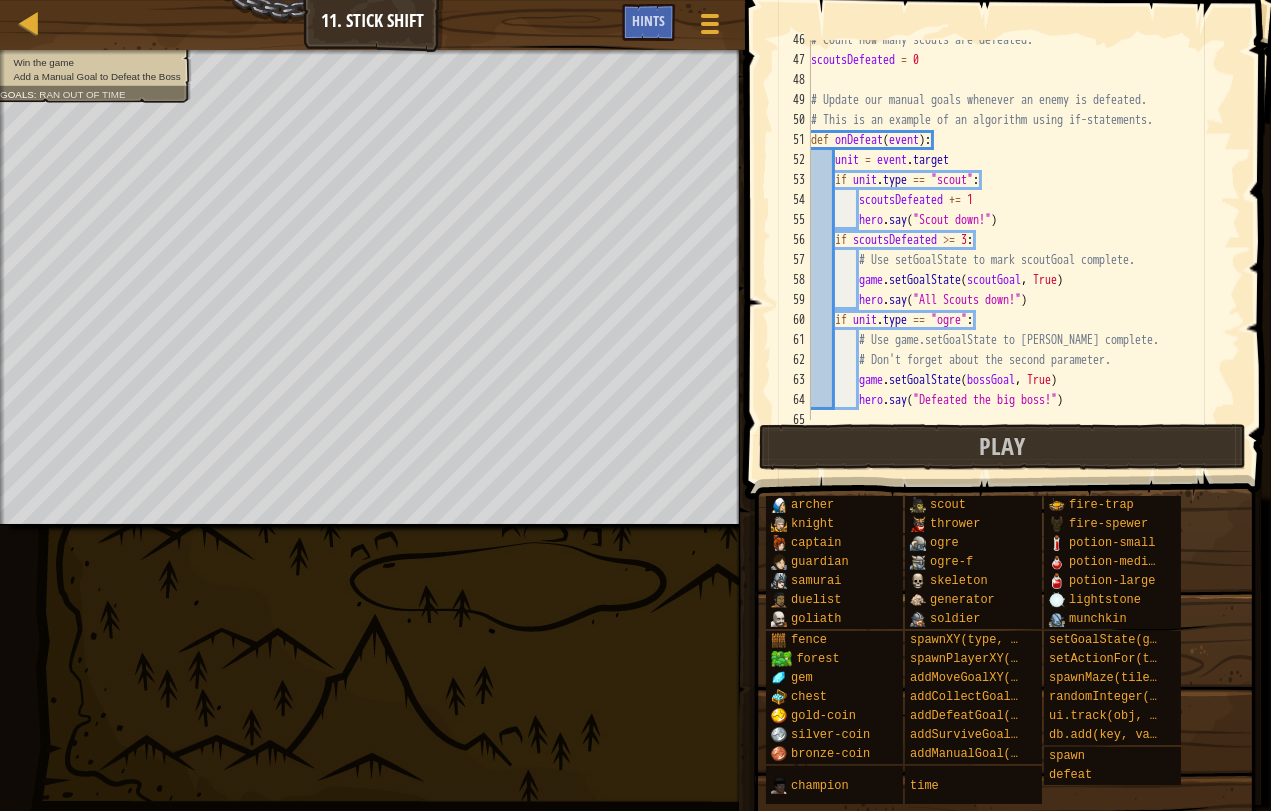 scroll, scrollTop: 910, scrollLeft: 0, axis: vertical 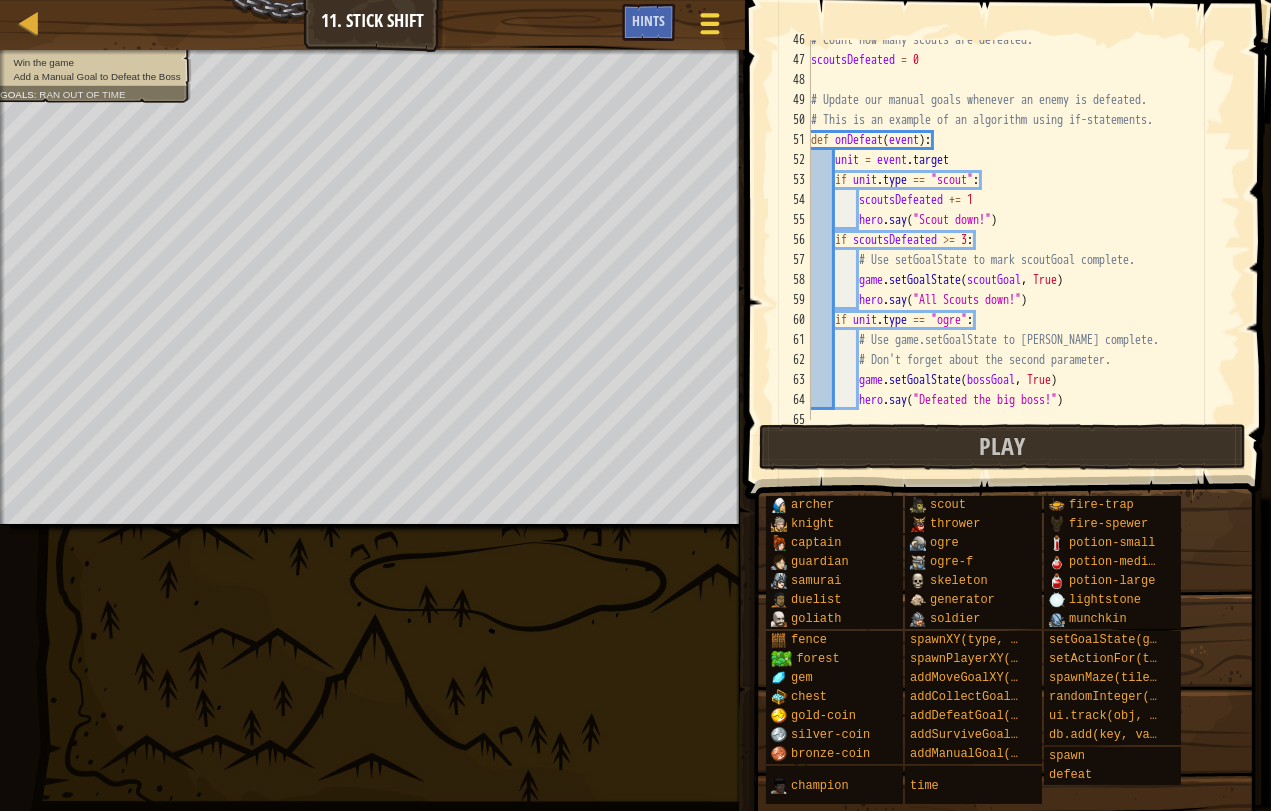 click at bounding box center [709, 23] 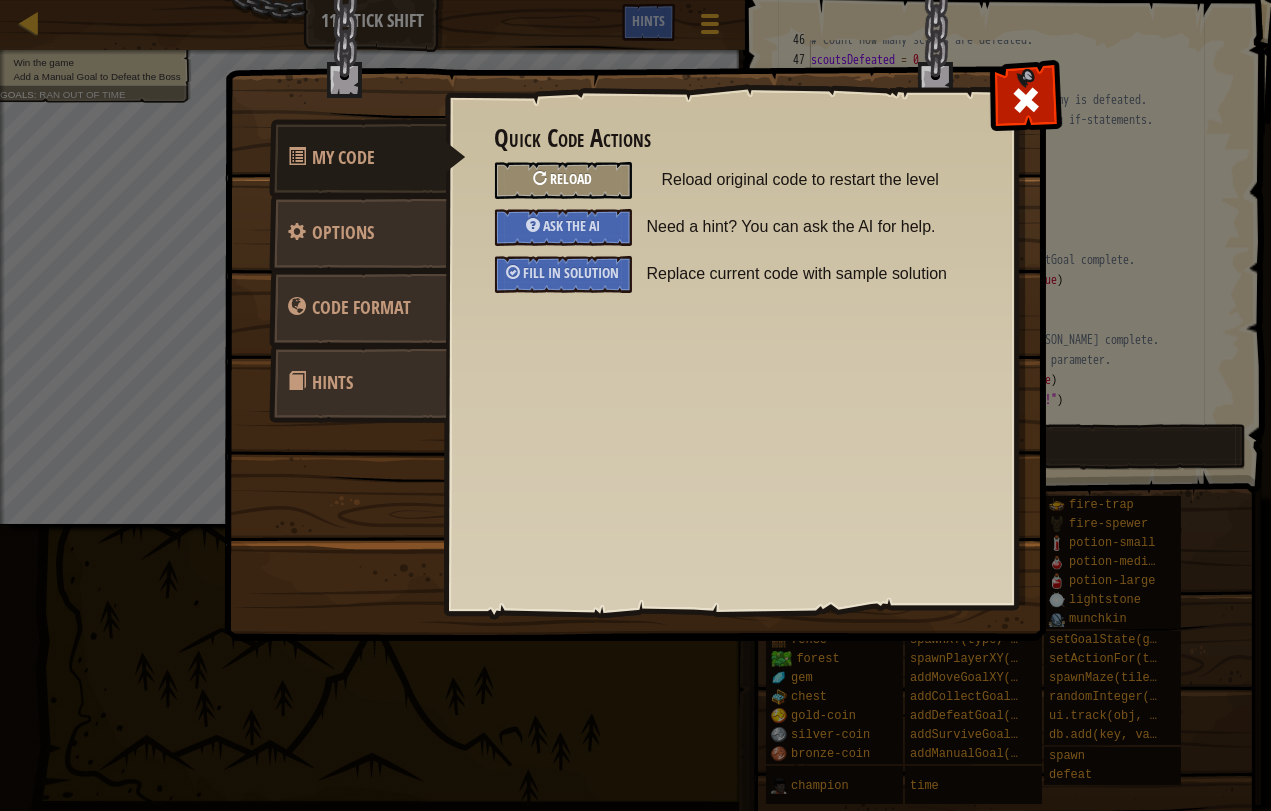 click on "Reload" at bounding box center [572, 178] 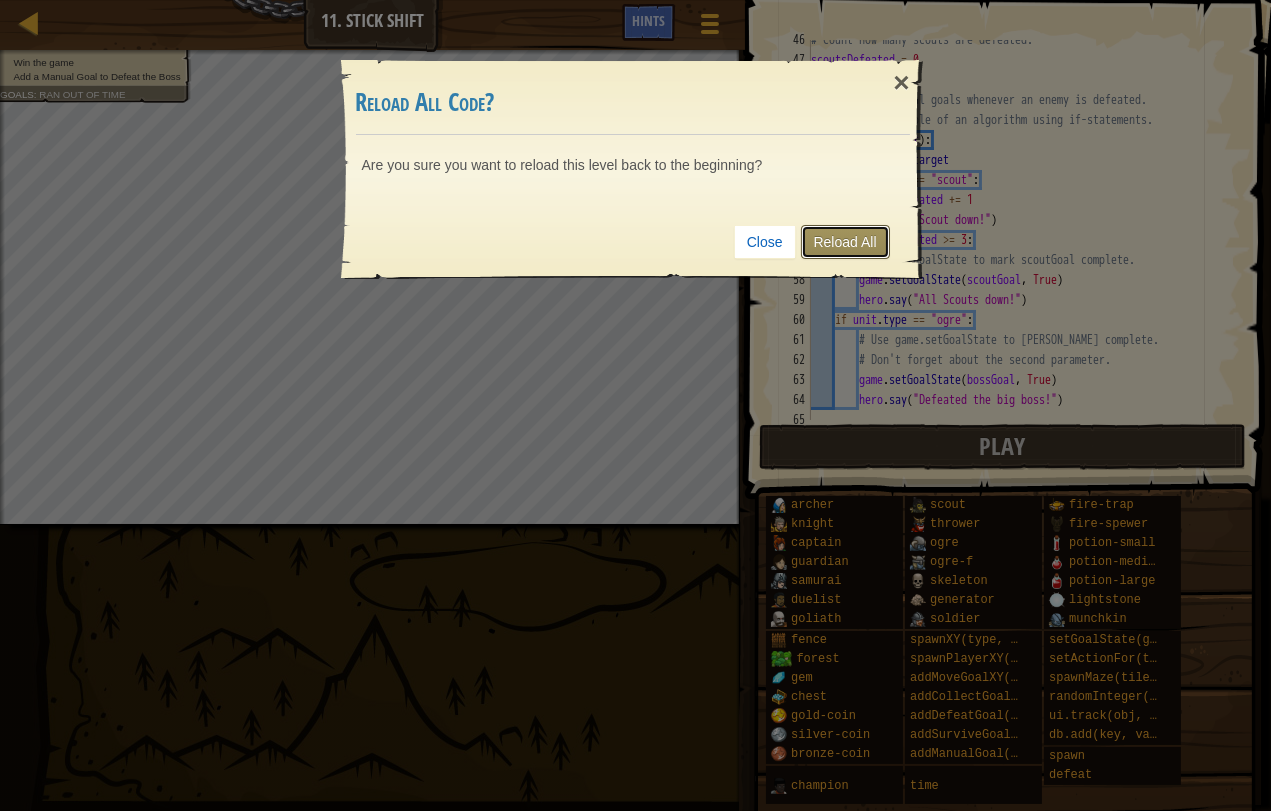 click on "Reload All" at bounding box center [845, 242] 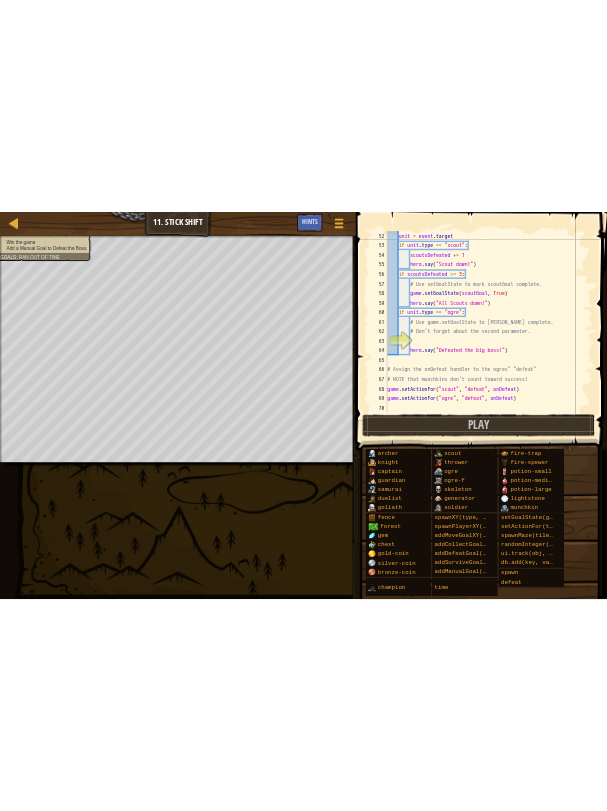 scroll, scrollTop: 1020, scrollLeft: 0, axis: vertical 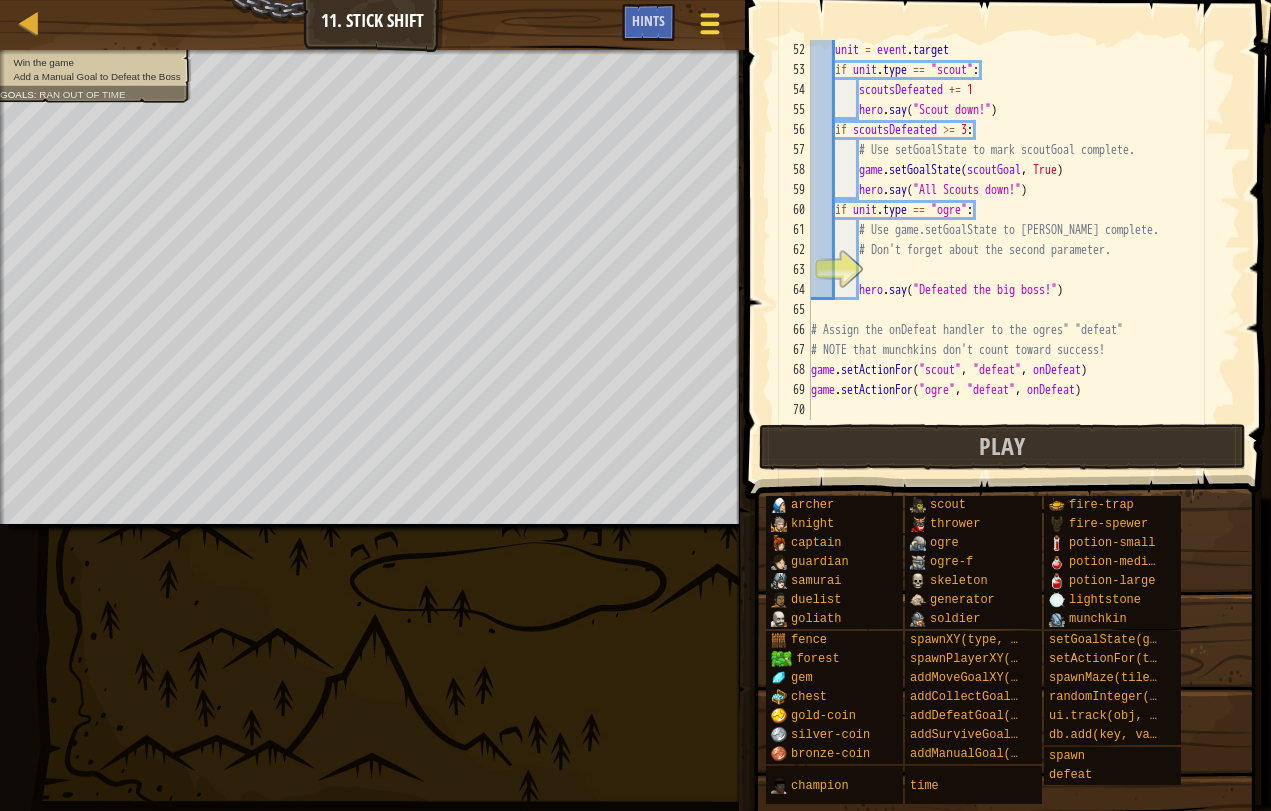 click at bounding box center [710, 24] 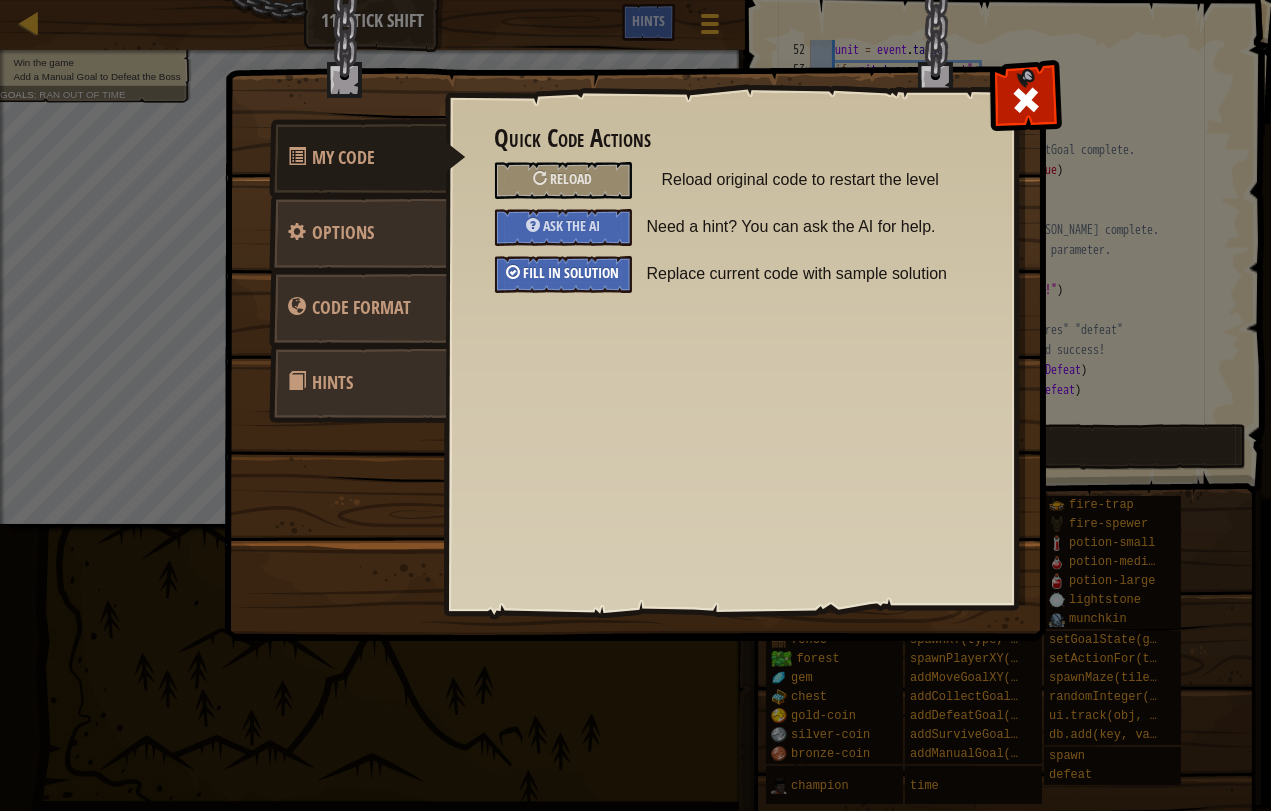 click on "Fill in solution" at bounding box center [572, 272] 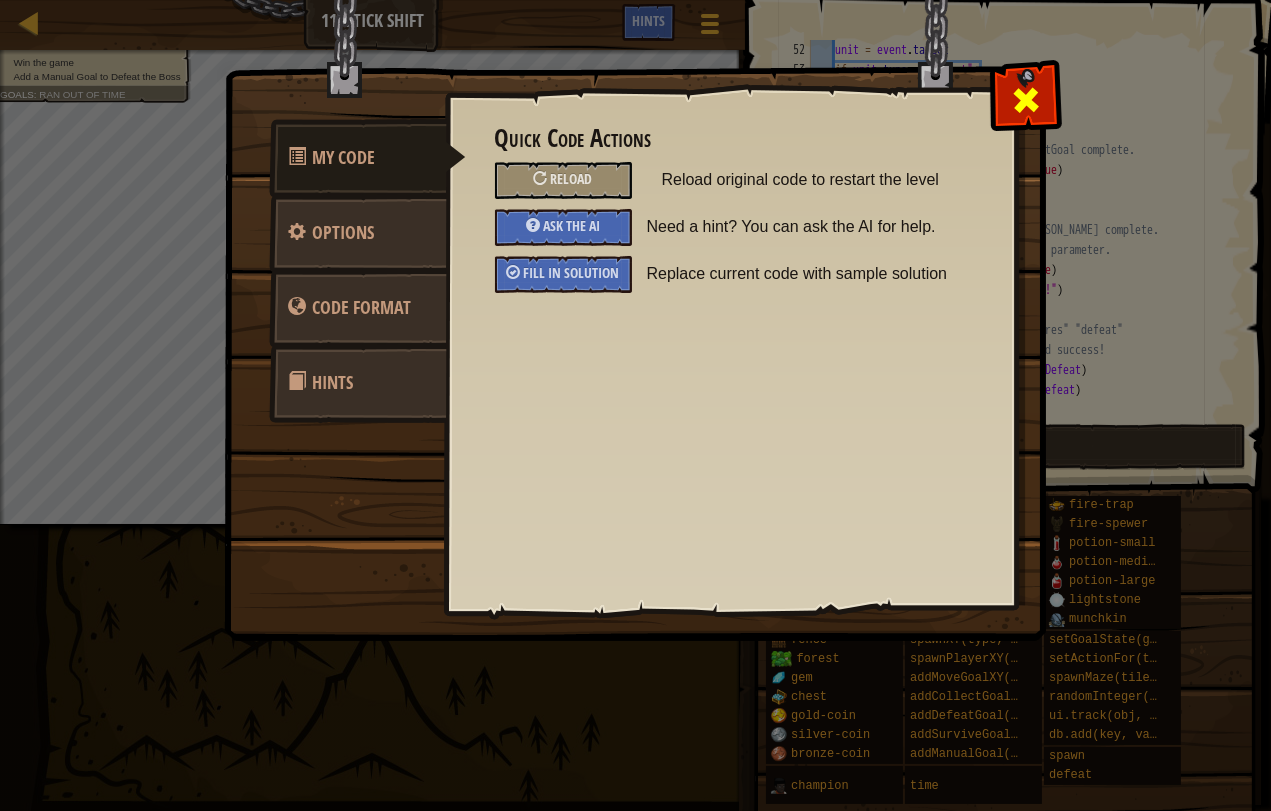 click at bounding box center [1026, 100] 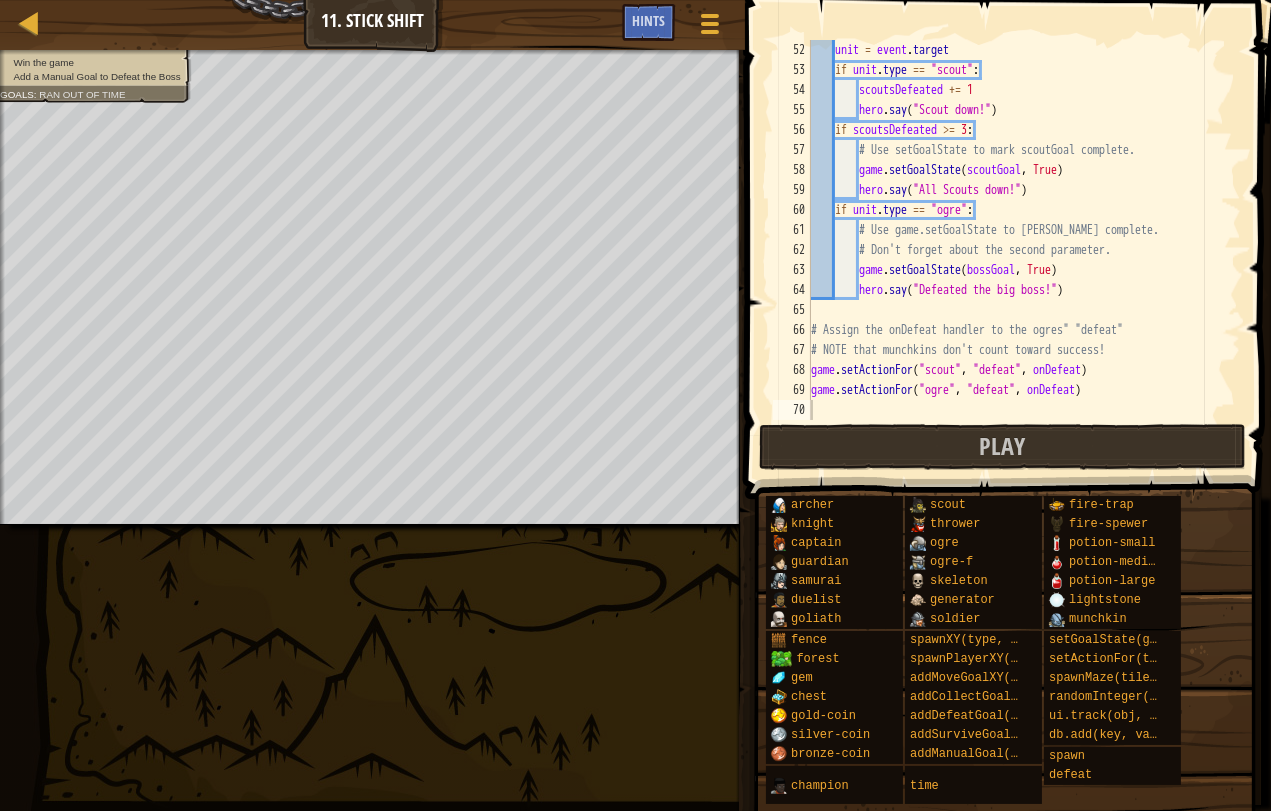 click on "Courses Game Development 2 11. Stick Shift Game Menu Done Hints 1     הההההההההההההההההההההההההההההההההההההההההההההההההההההההההההההההההההההההההההההההההההההההההההההההההההההההההההההההההההההההההההההההההההההההההההההההההההההההההההההההההההההההההההההההההההההההההההההההההההההההההההההההההההההההההההההההההההההההההההההההההההההההההההההההה XXXXXXXXXXXXXXXXXXXXXXXXXXXXXXXXXXXXXXXXXXXXXXXXXXXXXXXXXXXXXXXXXXXXXXXXXXXXXXXXXXXXXXXXXXXXXXXXXXXXXXXXXXXXXXXXXXXXXXXXXXXXXXXXXXXXXXXXXXXXXXXXXXXXXXXXXXXXXXXXXXXXXXXXXXXXXXXXXXXXXXXXXXXXXXXXXXXXXXXXXXXXXXXXXXXXXXXXXXXXXXXXXXXXXXXXXXXXXXXXXXXXXXXXXXXXXXXX Solution × Fill in solution Hints 52 53 54 55 56 57 58 59 60 61 62 63 64 65 66 67 68 69 70      unit   =   event . target      if   unit . type   ==   "scout" :            +=   1 ." at bounding box center (635, 405) 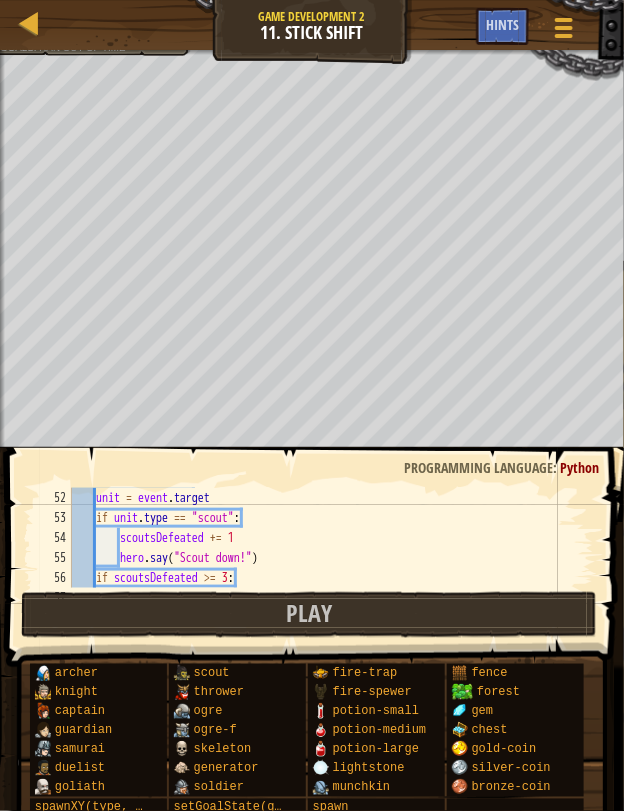 click on "52 53 54 55 56 57" at bounding box center (53, 499468) 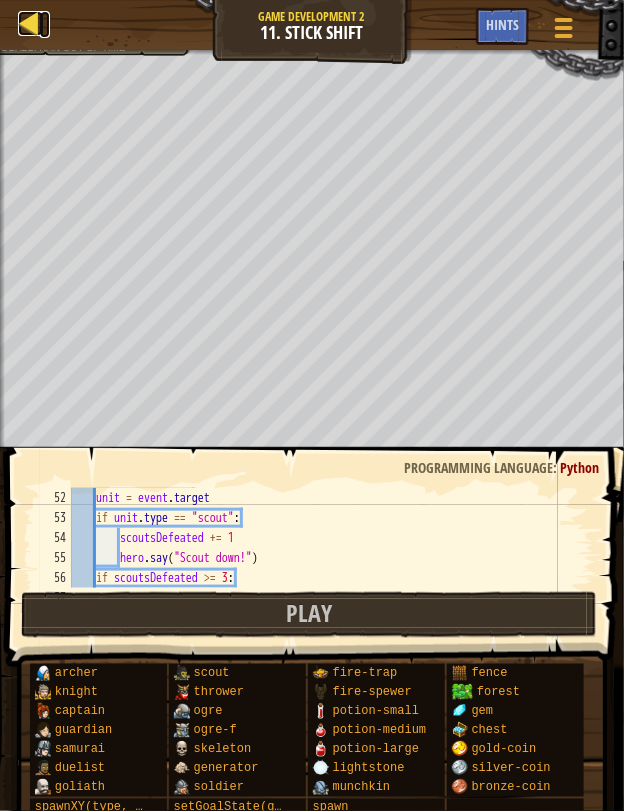 click at bounding box center [30, 23] 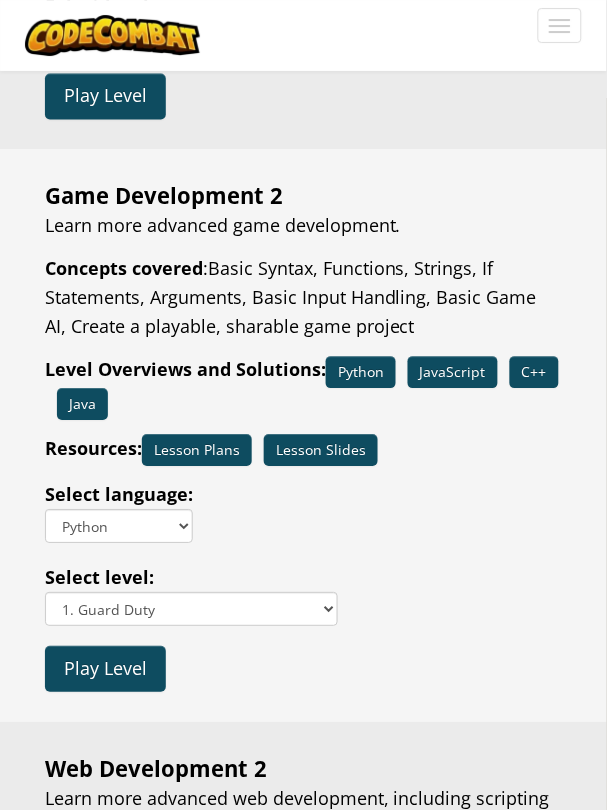 scroll, scrollTop: 4333, scrollLeft: 0, axis: vertical 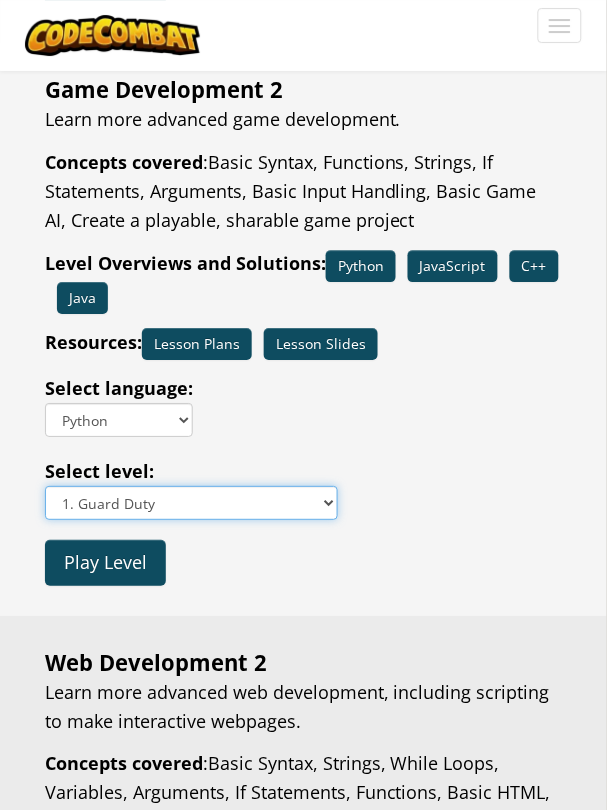 click on "1.   Guard Duty 2.   Army Training 2 3.   Standard Operating Procedure 4.   Center Formation 5.   Chokepoint 6.   Adventure Time 7.   Teatime 8.   Random Riposte 9.   Agony of Defeat 10.   Lernaean Hydra 11.   Stick Shift 12.   Don't Touch Them 13.   From Dust to Dust 14.   Cages 15.   Accounts Department 16.   Hot Gems 17.   Berserker 18.   Freeze Tag 19.   Run for Gold 20.   Disintegration Arrow 21.   Game of Coins Step 1: Layout 22.   Game of Coins Step 2: Score 23.   Game of Coins Step 3: Enemies 24.   Game of Coins Step 4: Power-Ups 25.   Game of Coins Step 5: Balance 26.   Game Dev 2 Final Project" at bounding box center (191, 503) 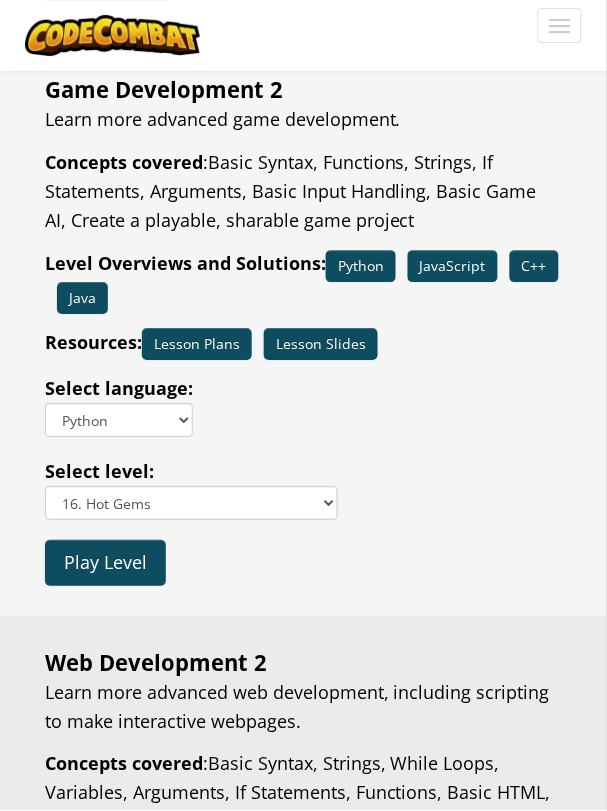 click on "Play Level" at bounding box center (105, 563) 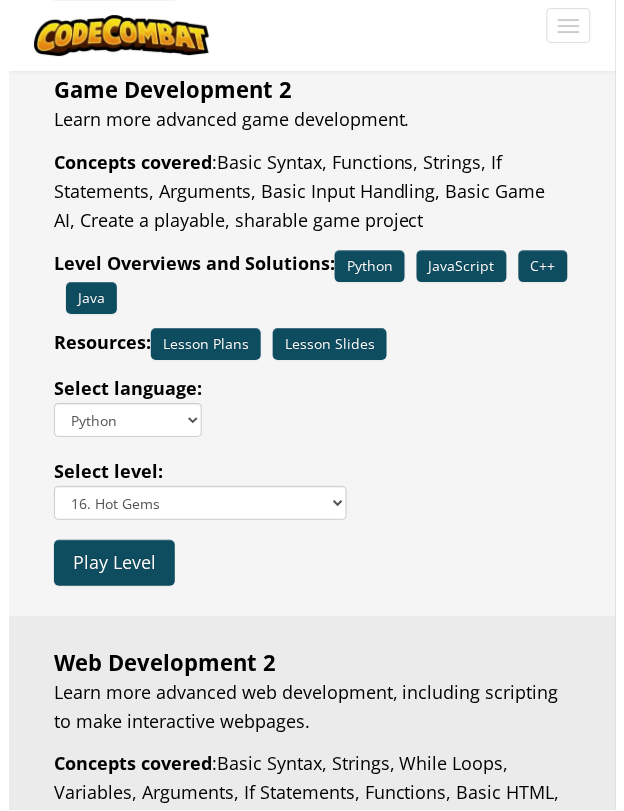 scroll, scrollTop: 0, scrollLeft: 0, axis: both 